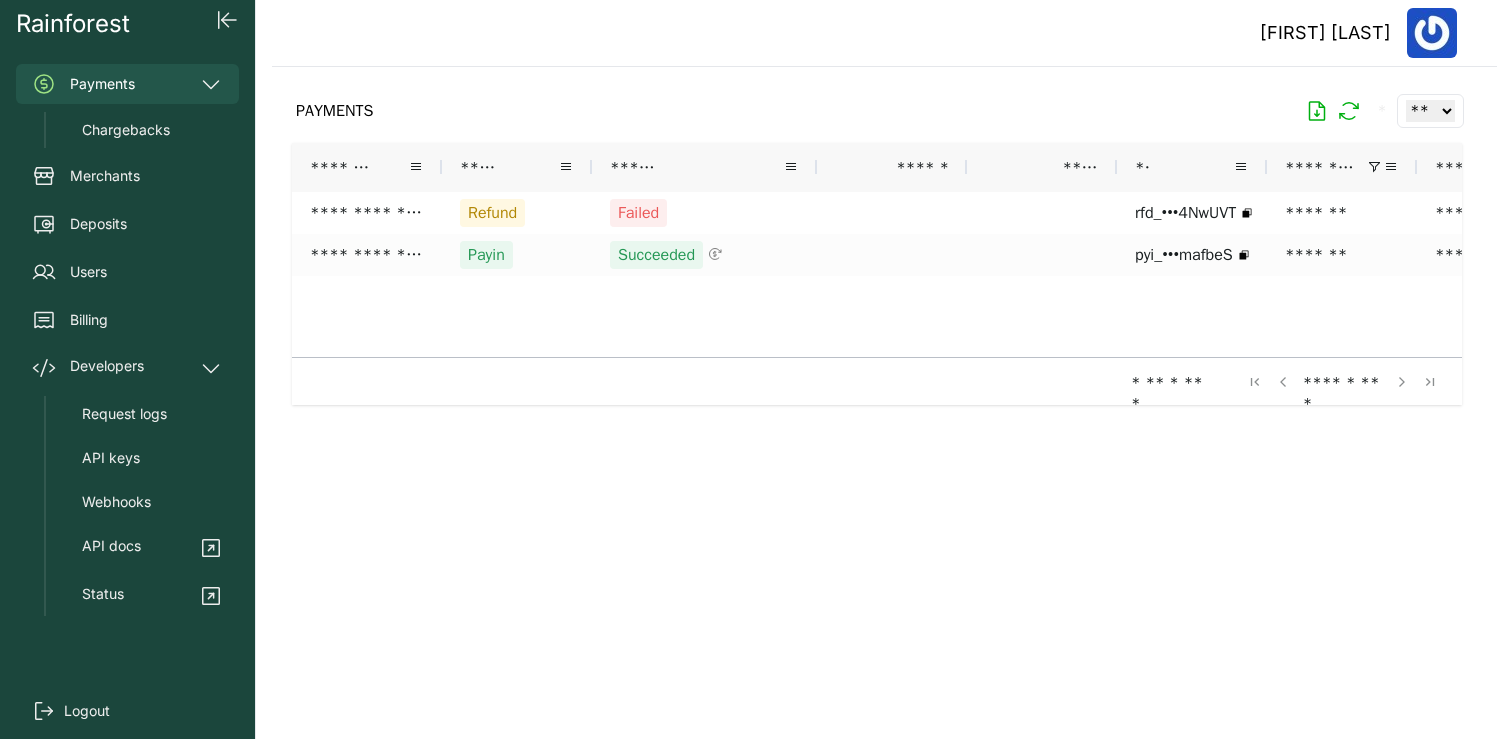 scroll, scrollTop: 0, scrollLeft: 0, axis: both 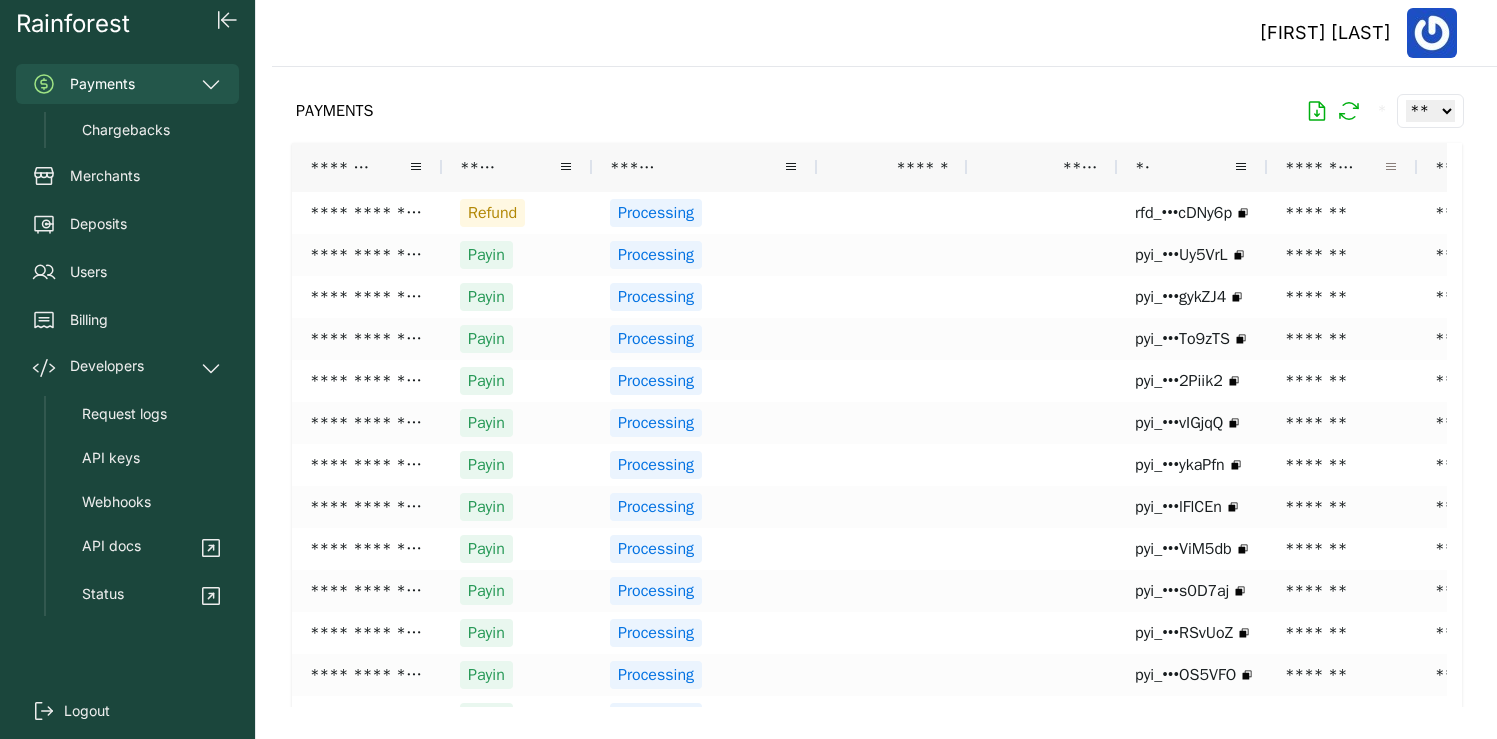click at bounding box center [1391, 167] 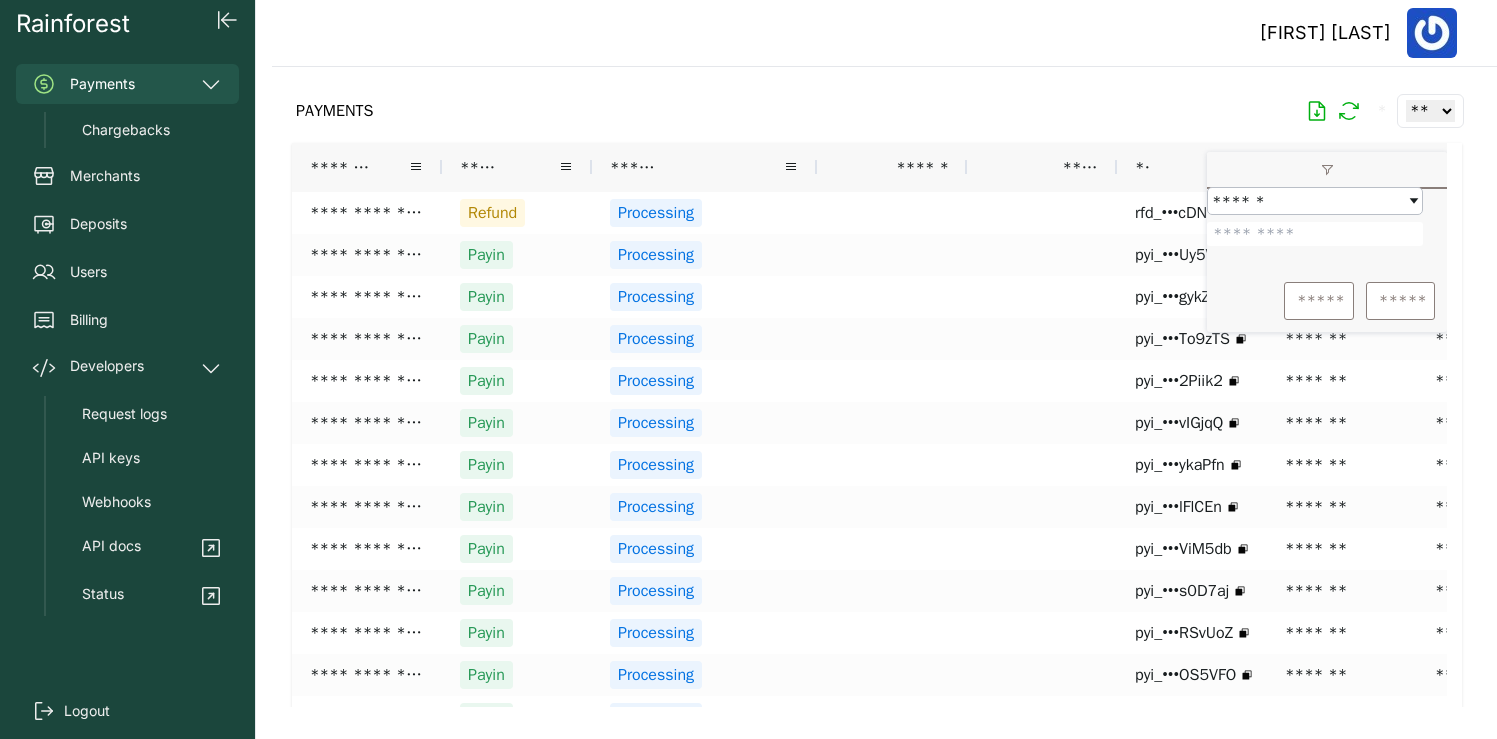 click at bounding box center [1315, 234] 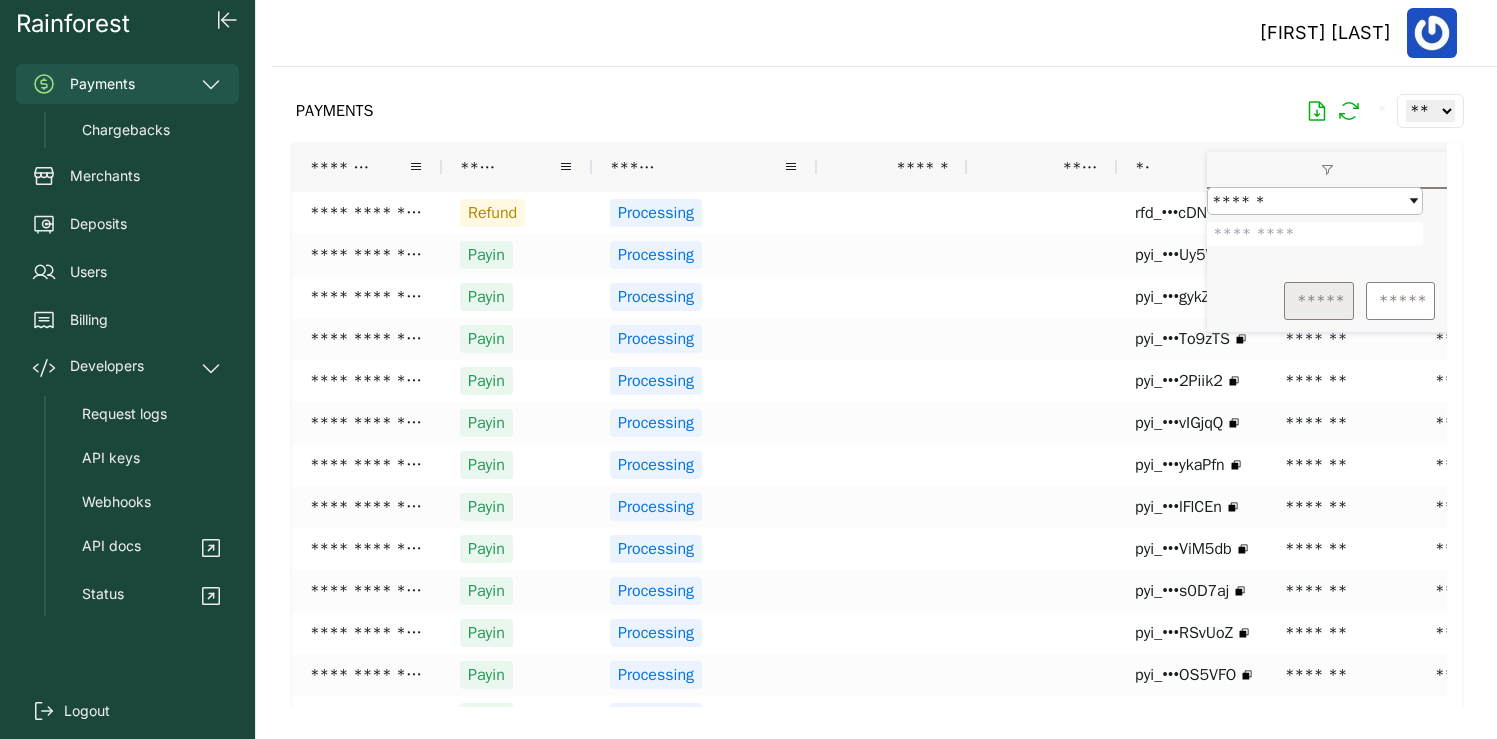 type on "*******" 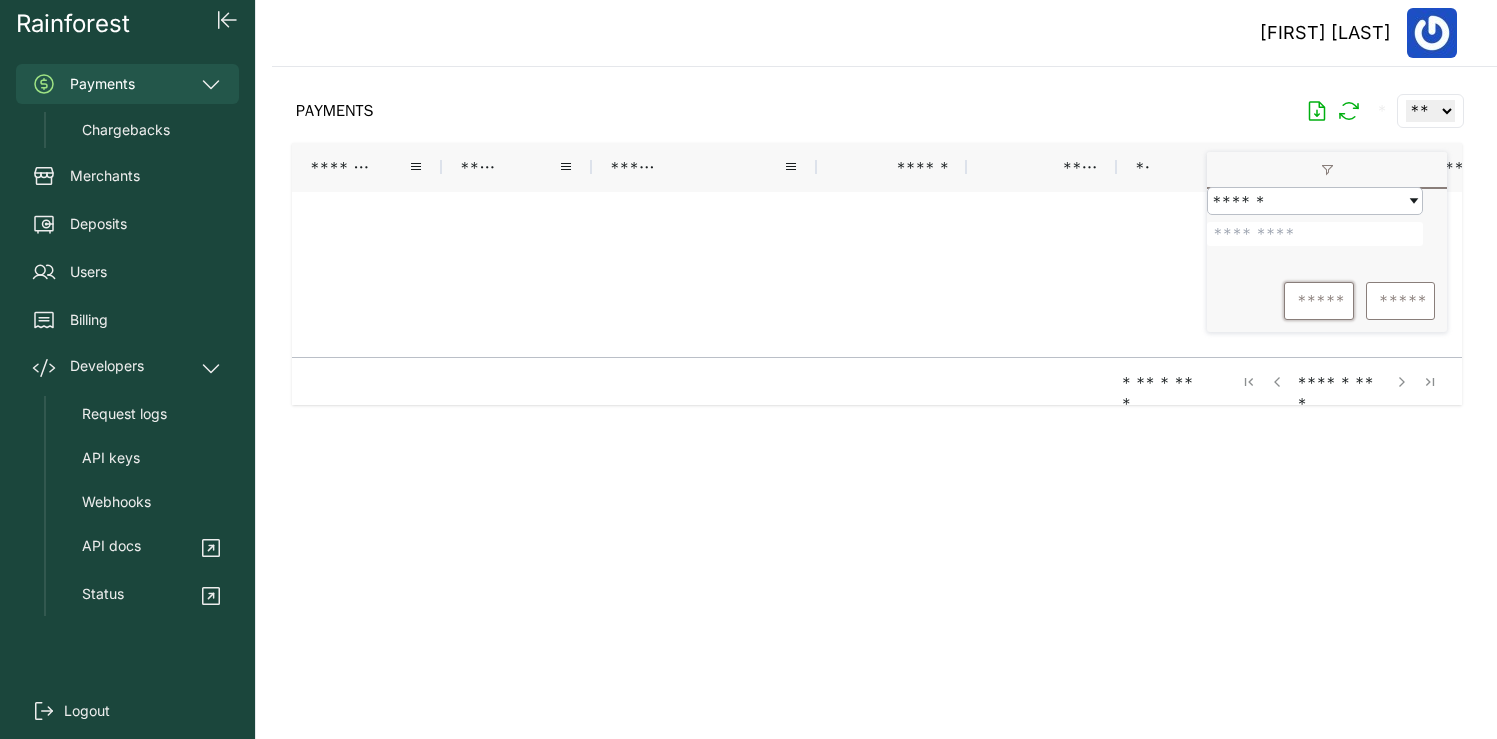click on "*******" at bounding box center (1315, 234) 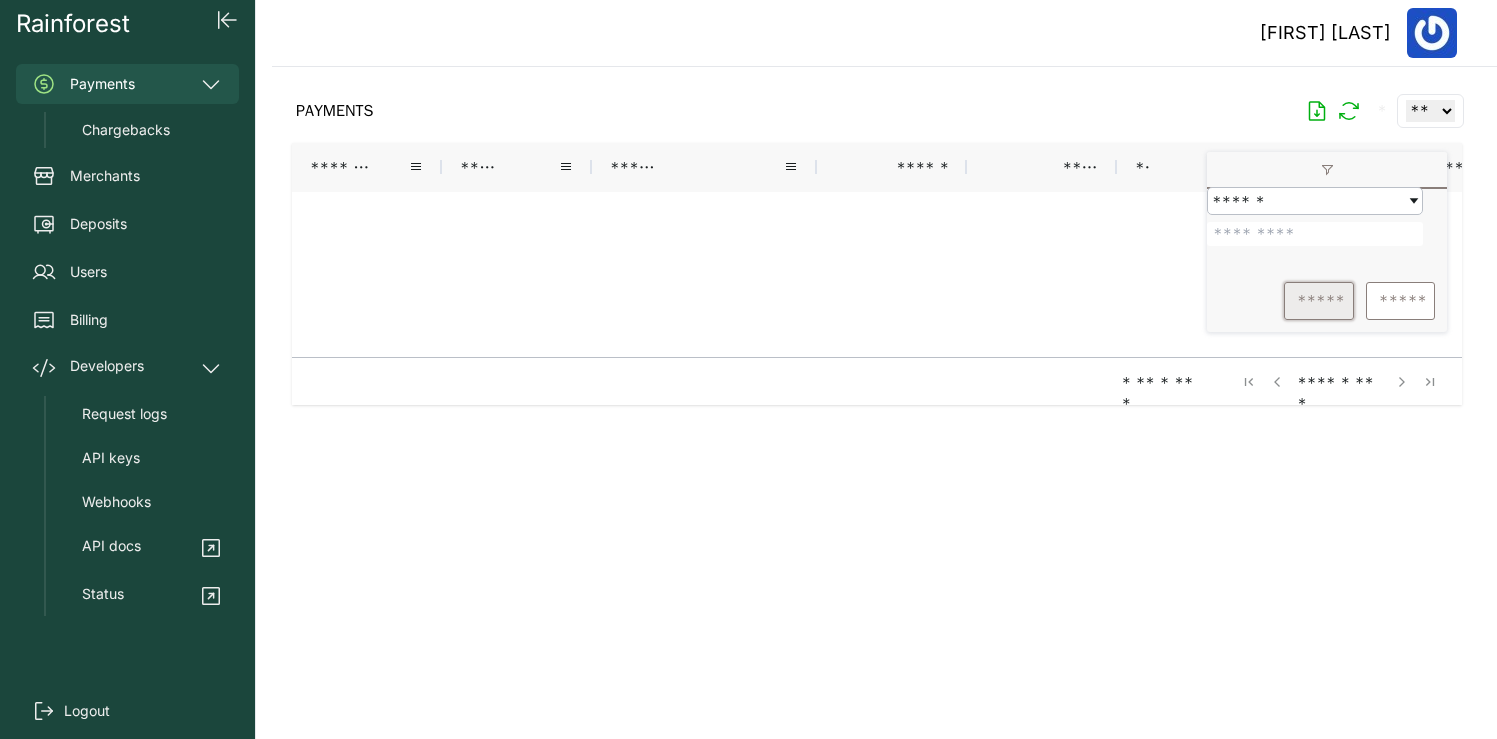 click on "*****" at bounding box center (1319, 301) 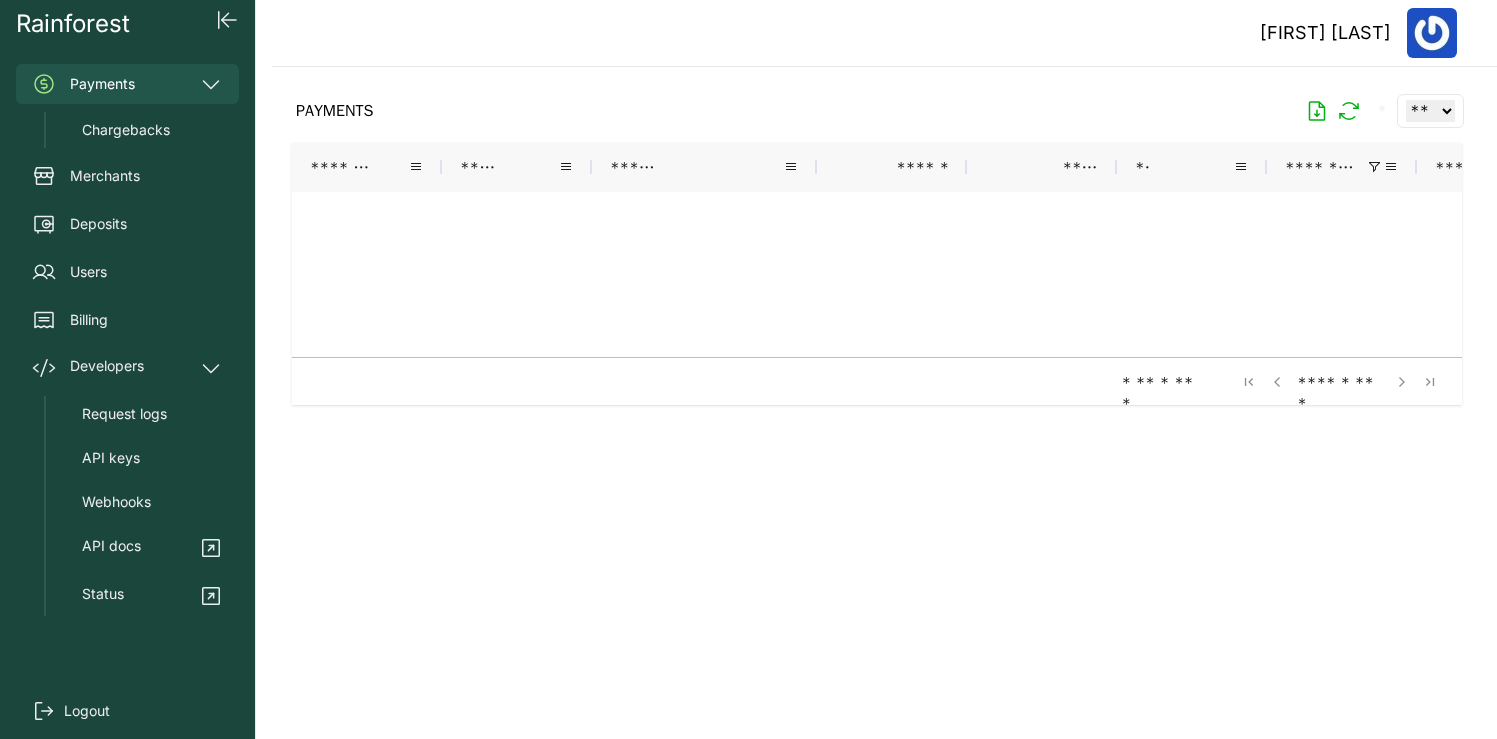 click on "Payments" at bounding box center [127, 84] 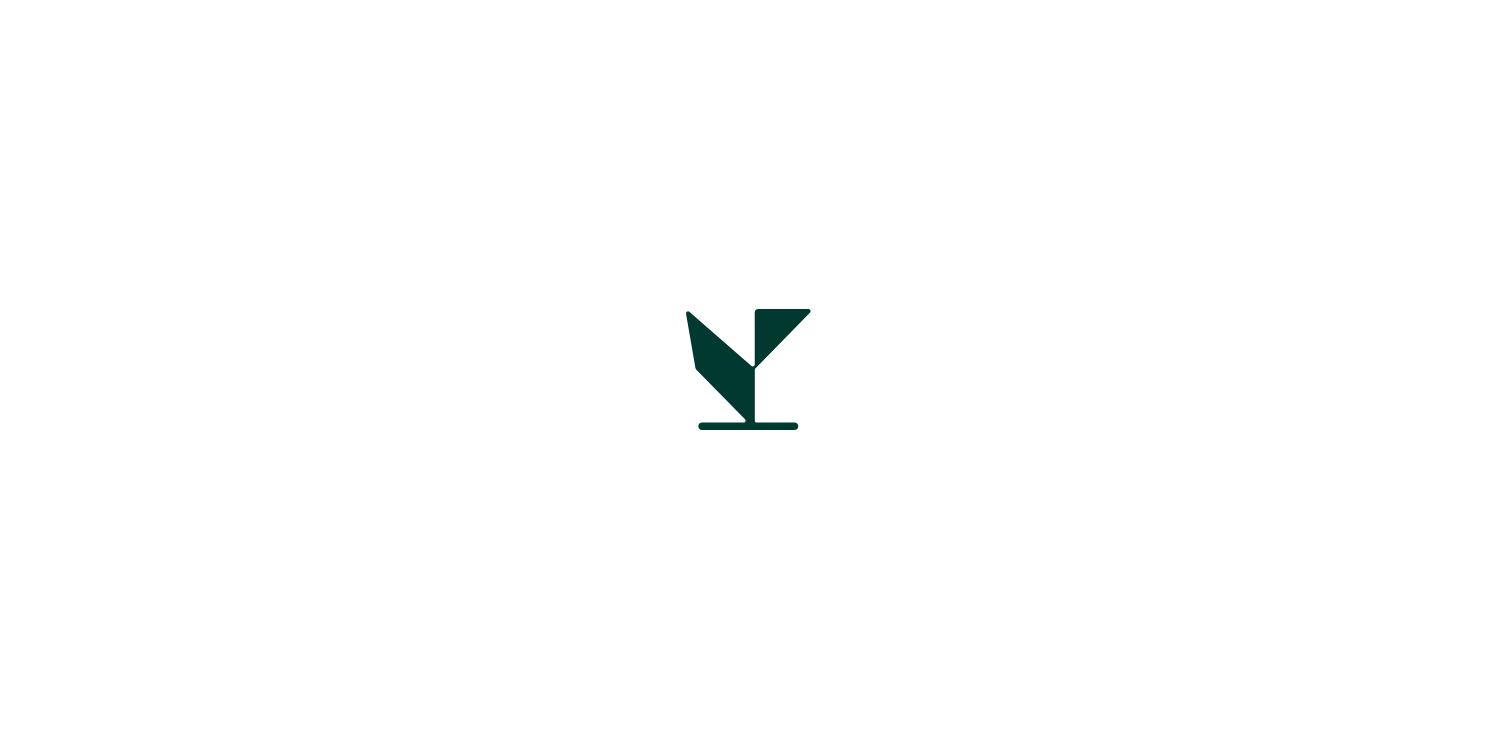 scroll, scrollTop: 0, scrollLeft: 0, axis: both 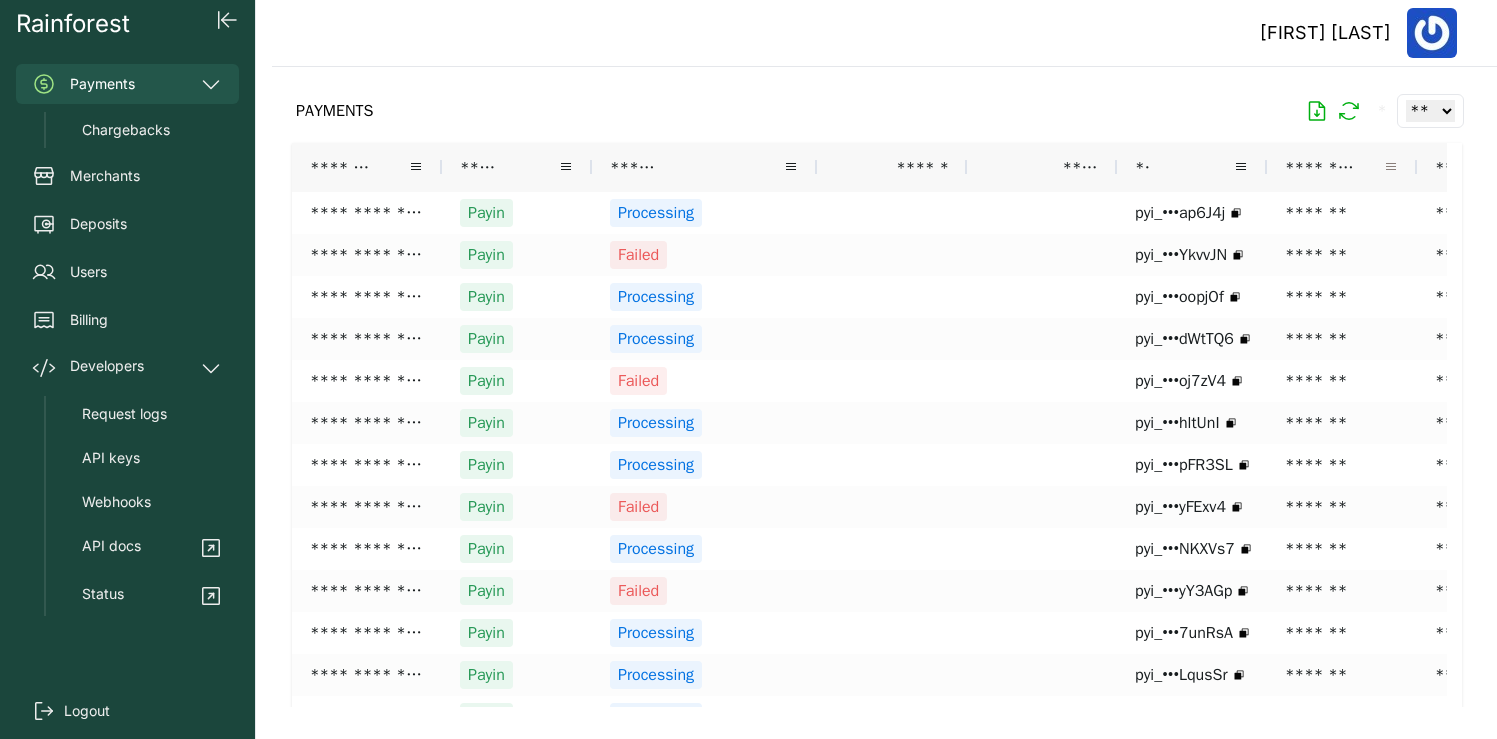 click at bounding box center [1391, 167] 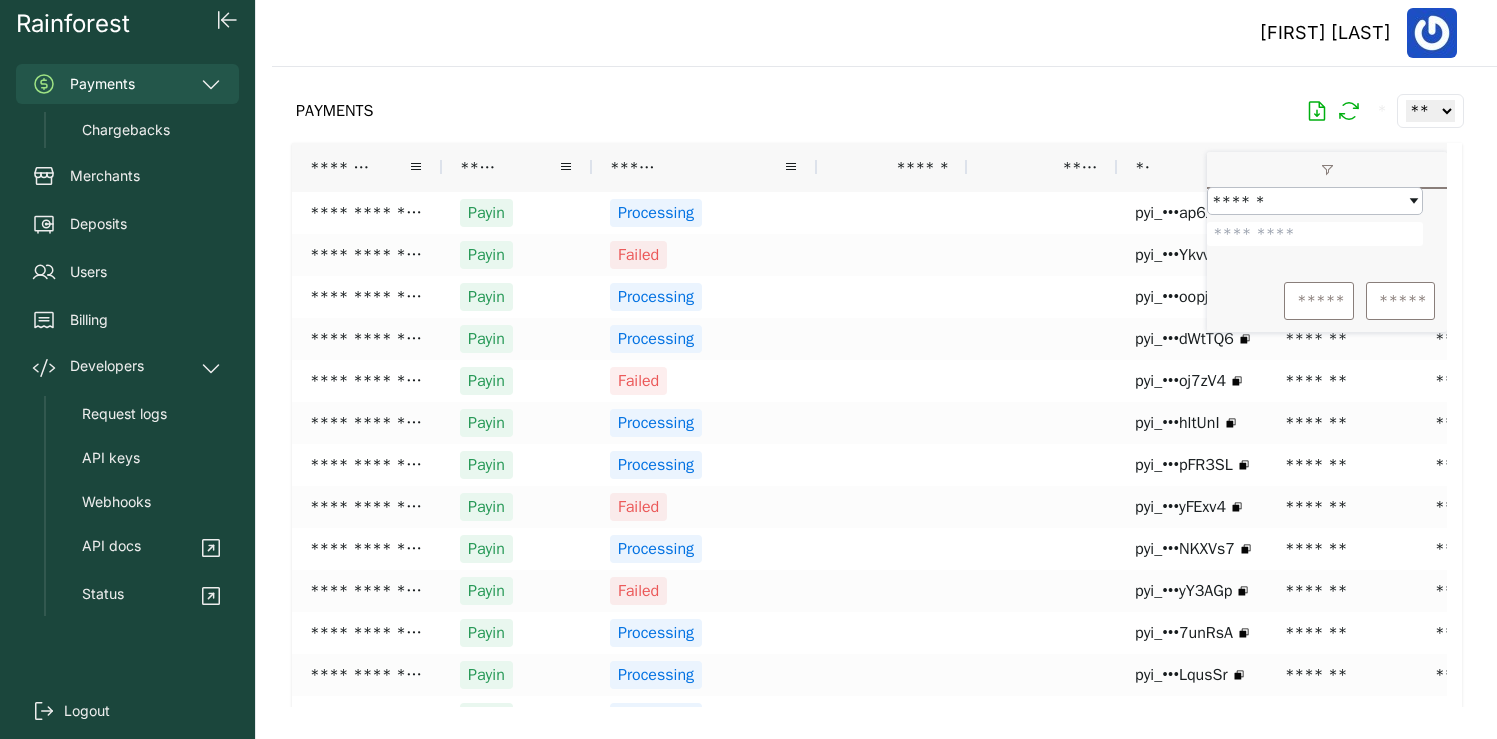 click at bounding box center [1315, 234] 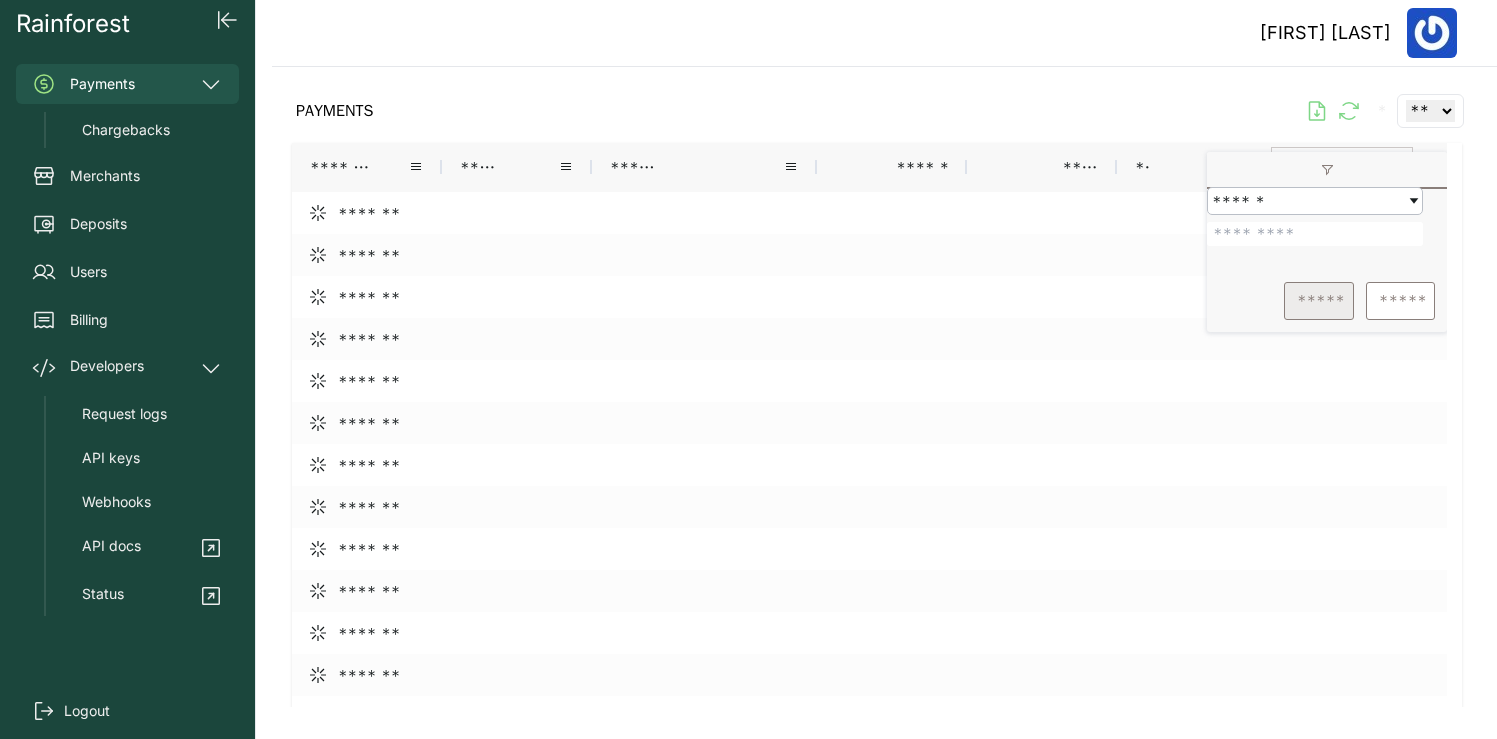 click on "*****" at bounding box center [1319, 301] 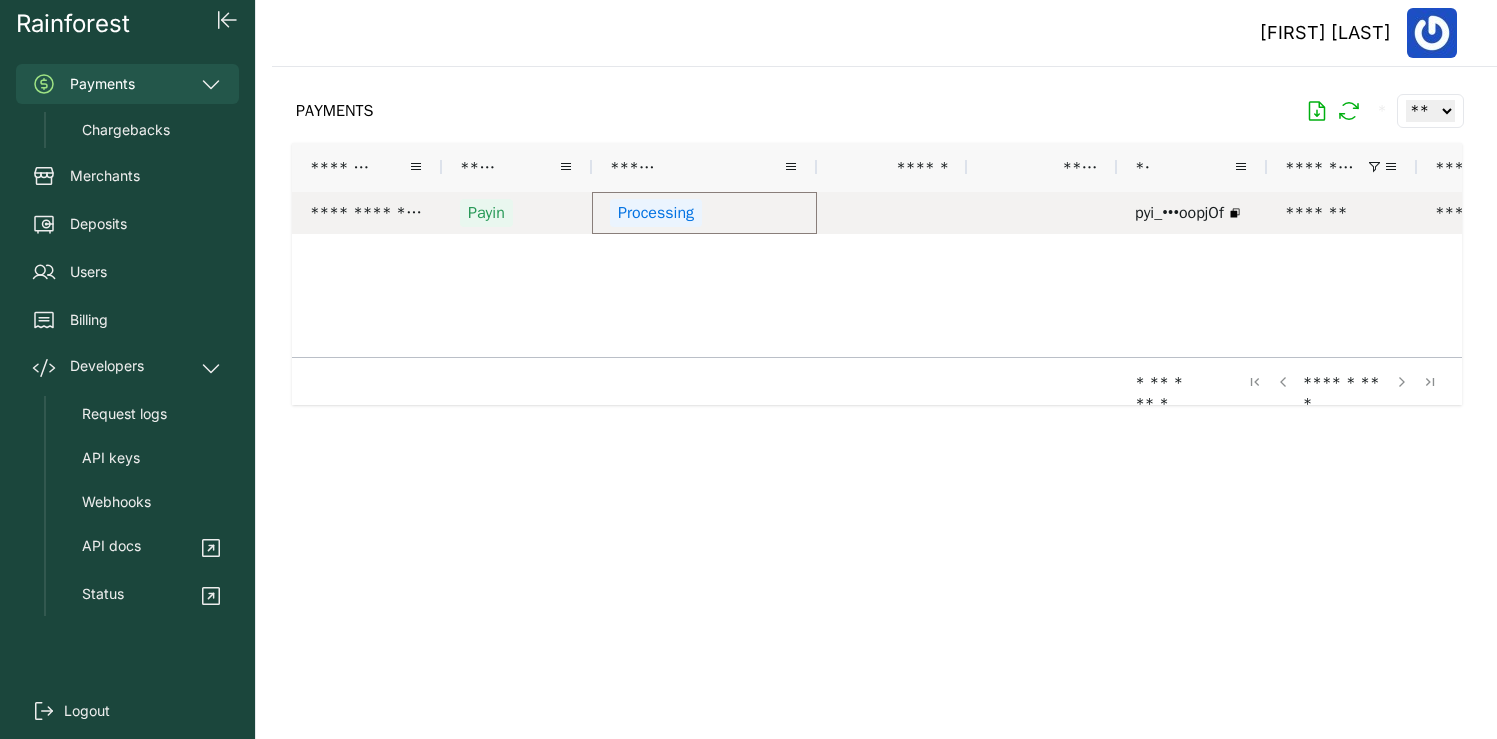 click on "Processing" at bounding box center [704, 213] 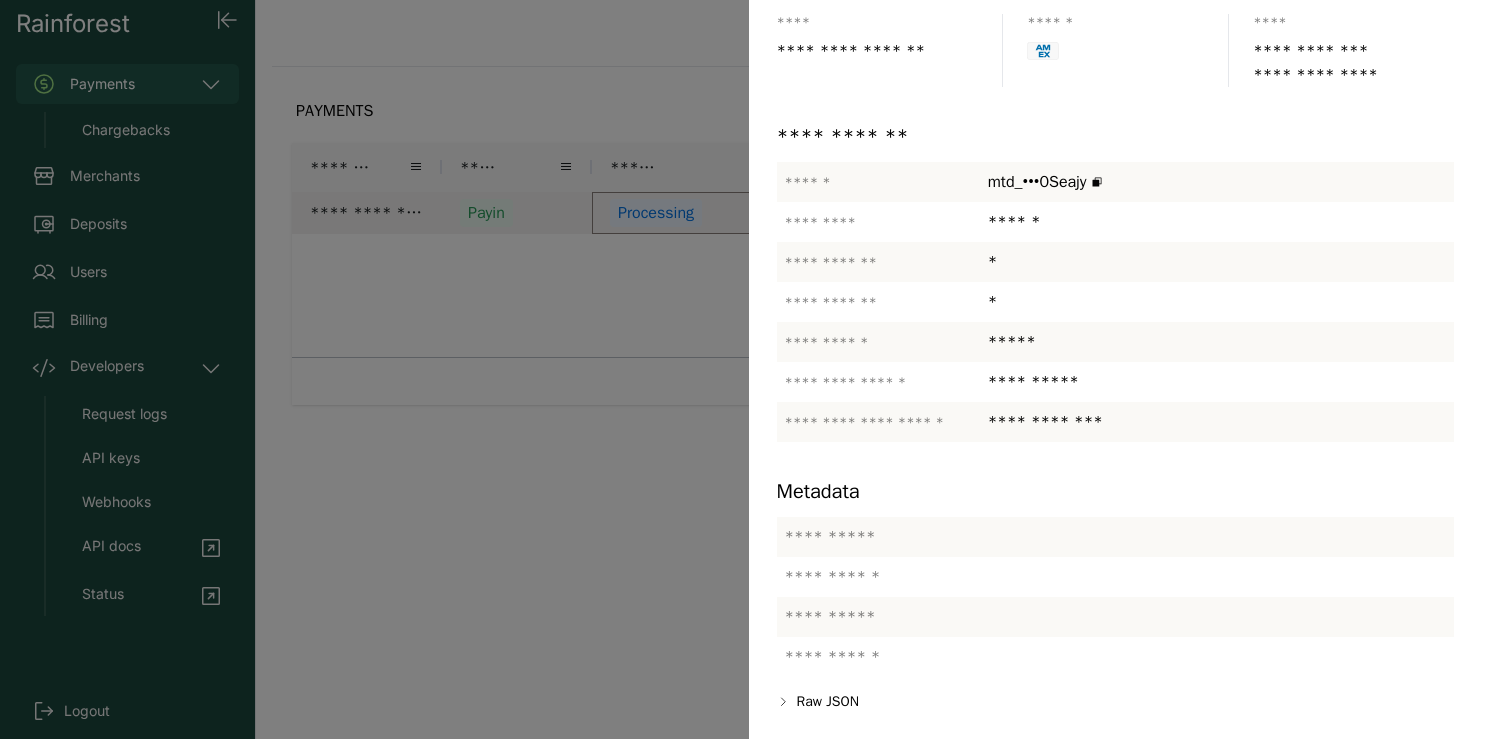 scroll, scrollTop: 0, scrollLeft: 0, axis: both 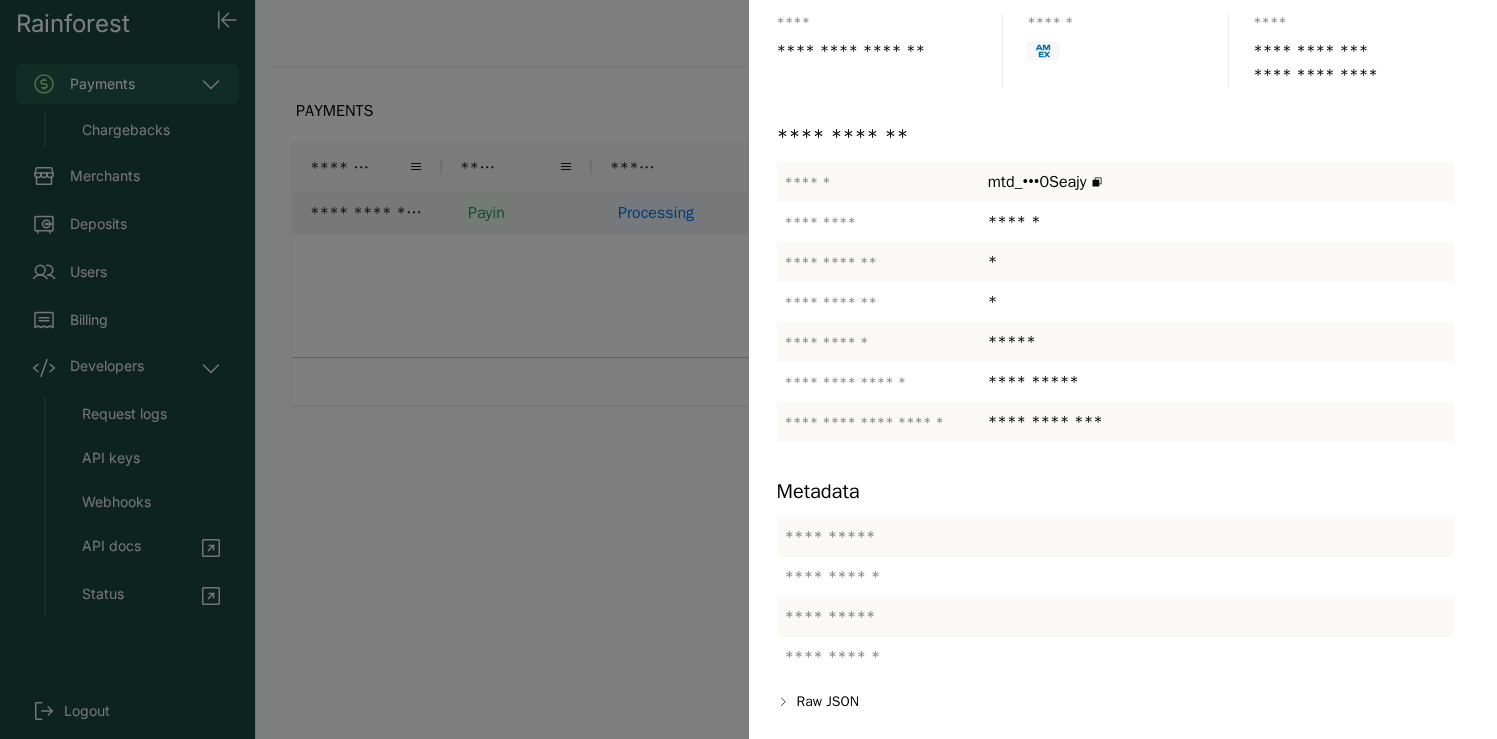 click at bounding box center (748, 369) 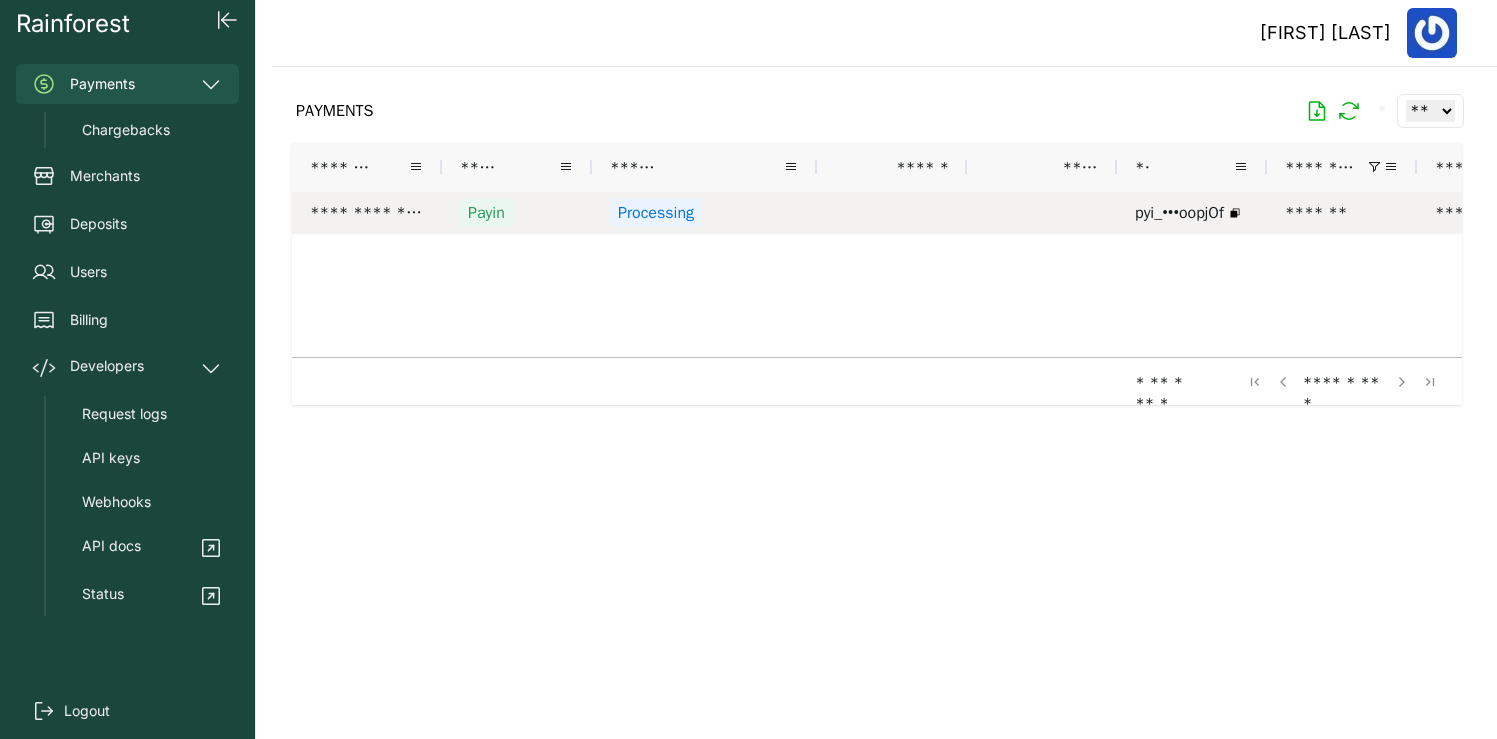 scroll, scrollTop: 0, scrollLeft: 283, axis: horizontal 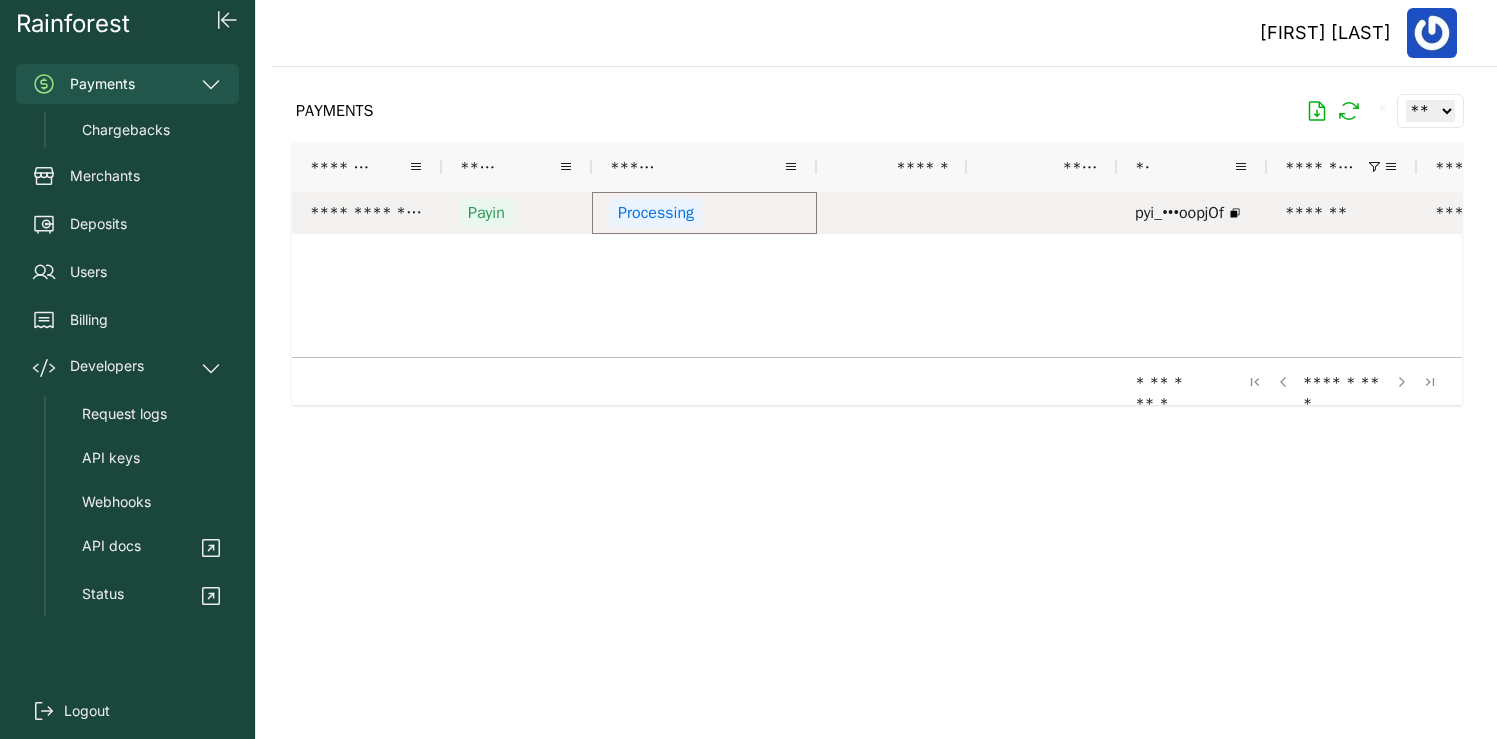 click on "Processing" at bounding box center (704, 213) 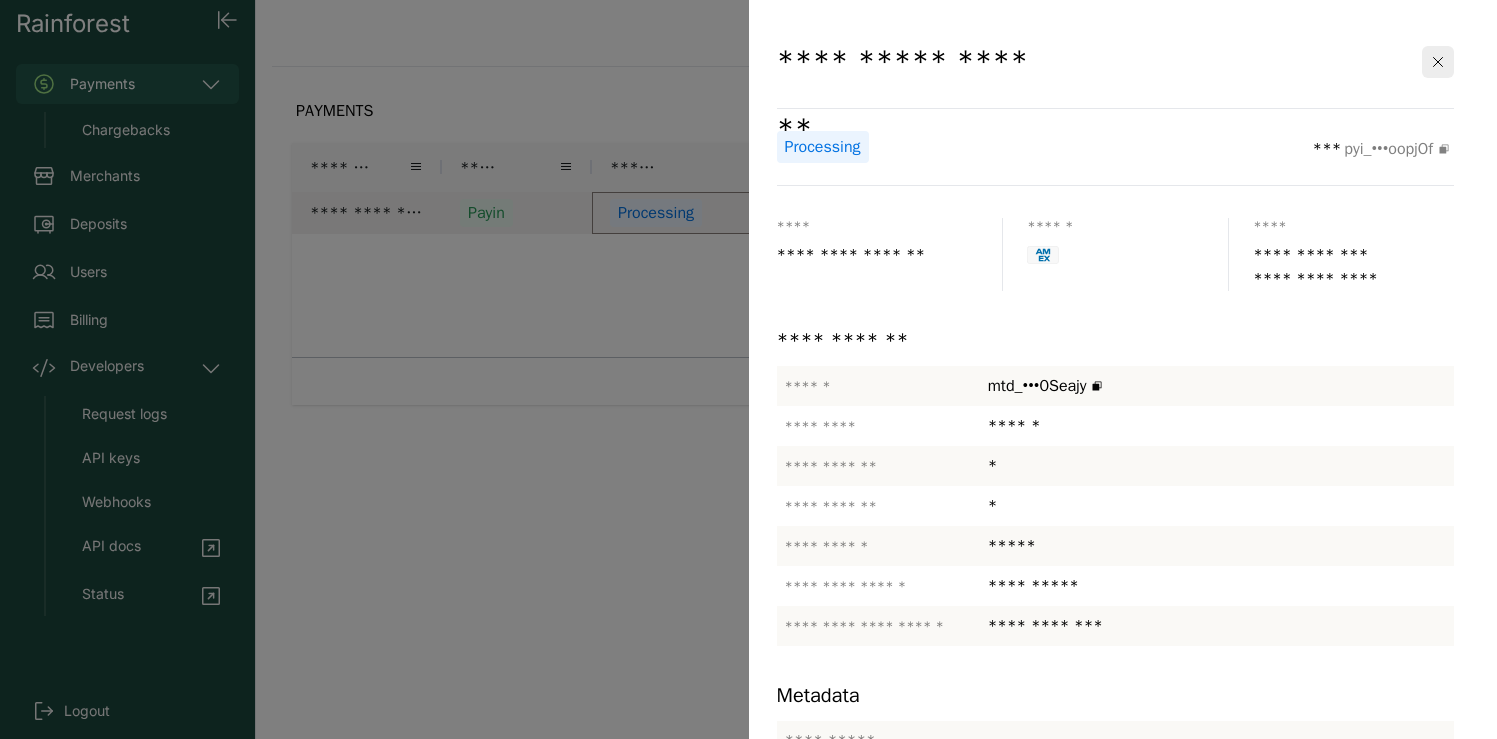 scroll, scrollTop: 219, scrollLeft: 0, axis: vertical 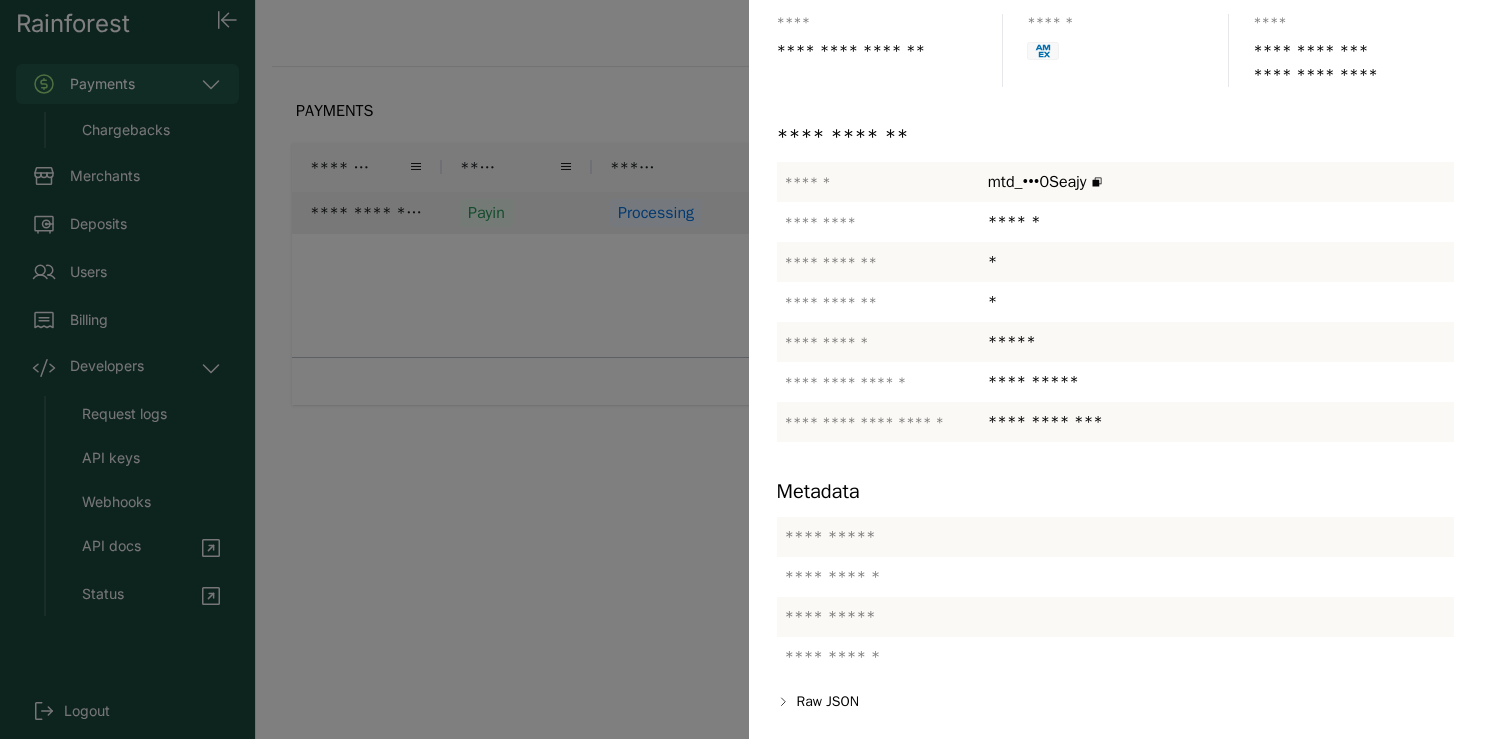 click 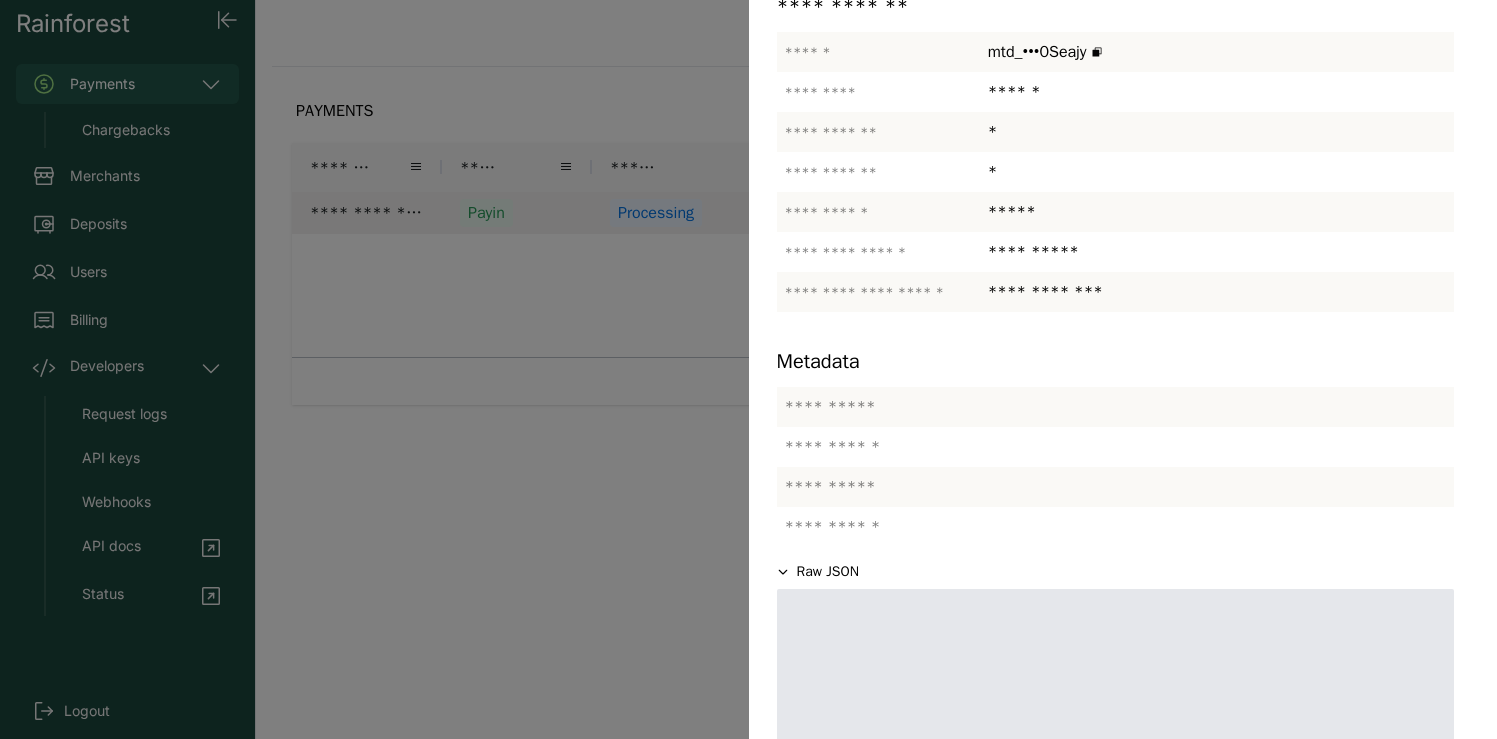 scroll, scrollTop: 418, scrollLeft: 0, axis: vertical 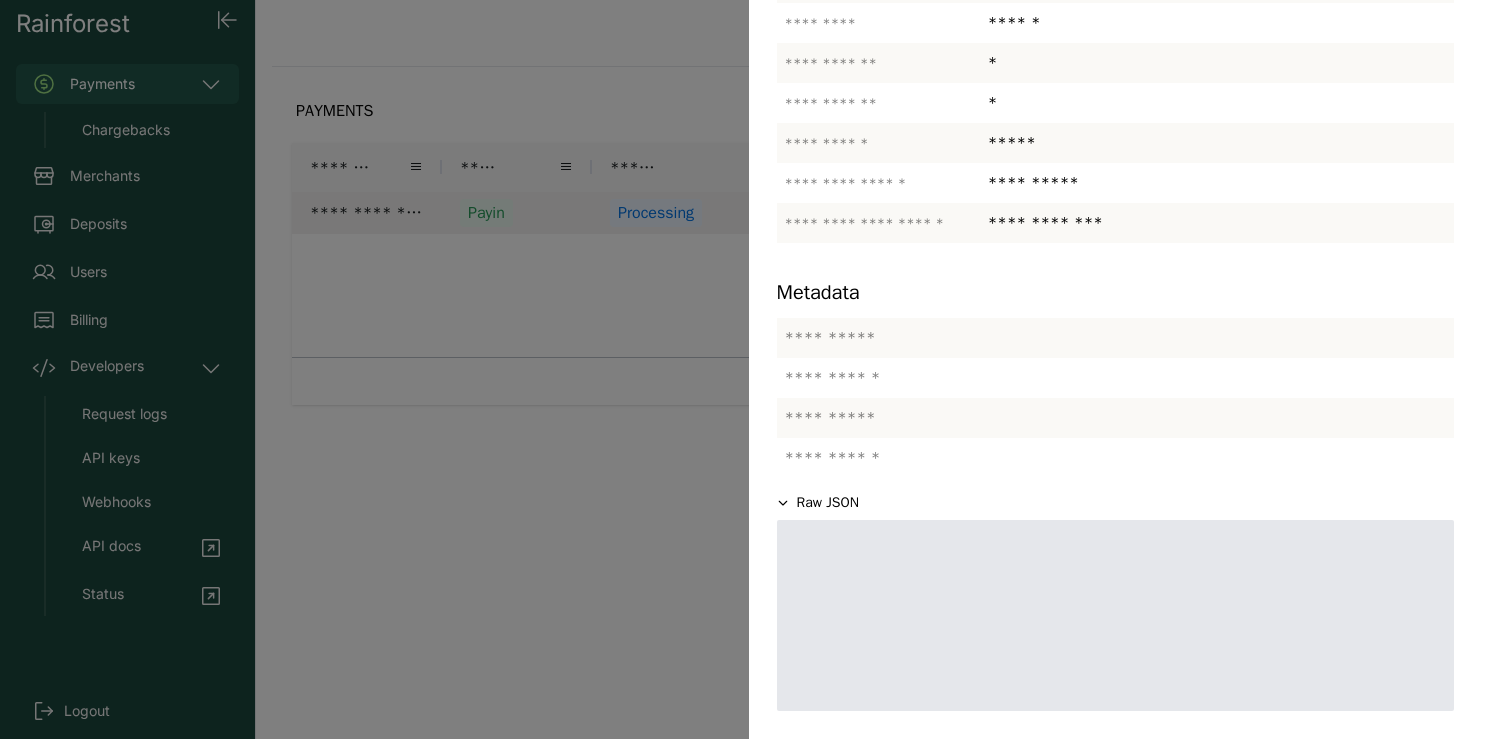 click at bounding box center (748, 369) 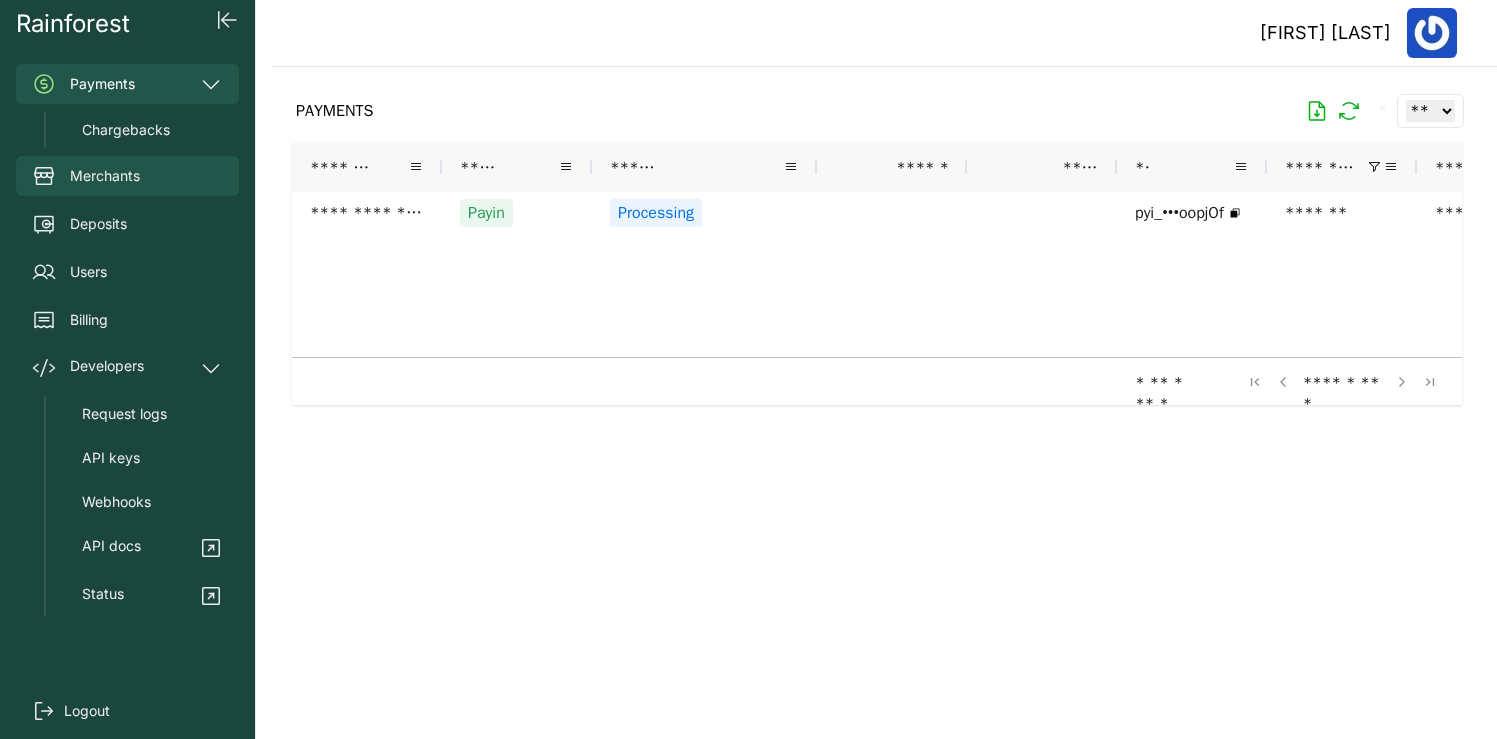 click on "Merchants" at bounding box center [105, 176] 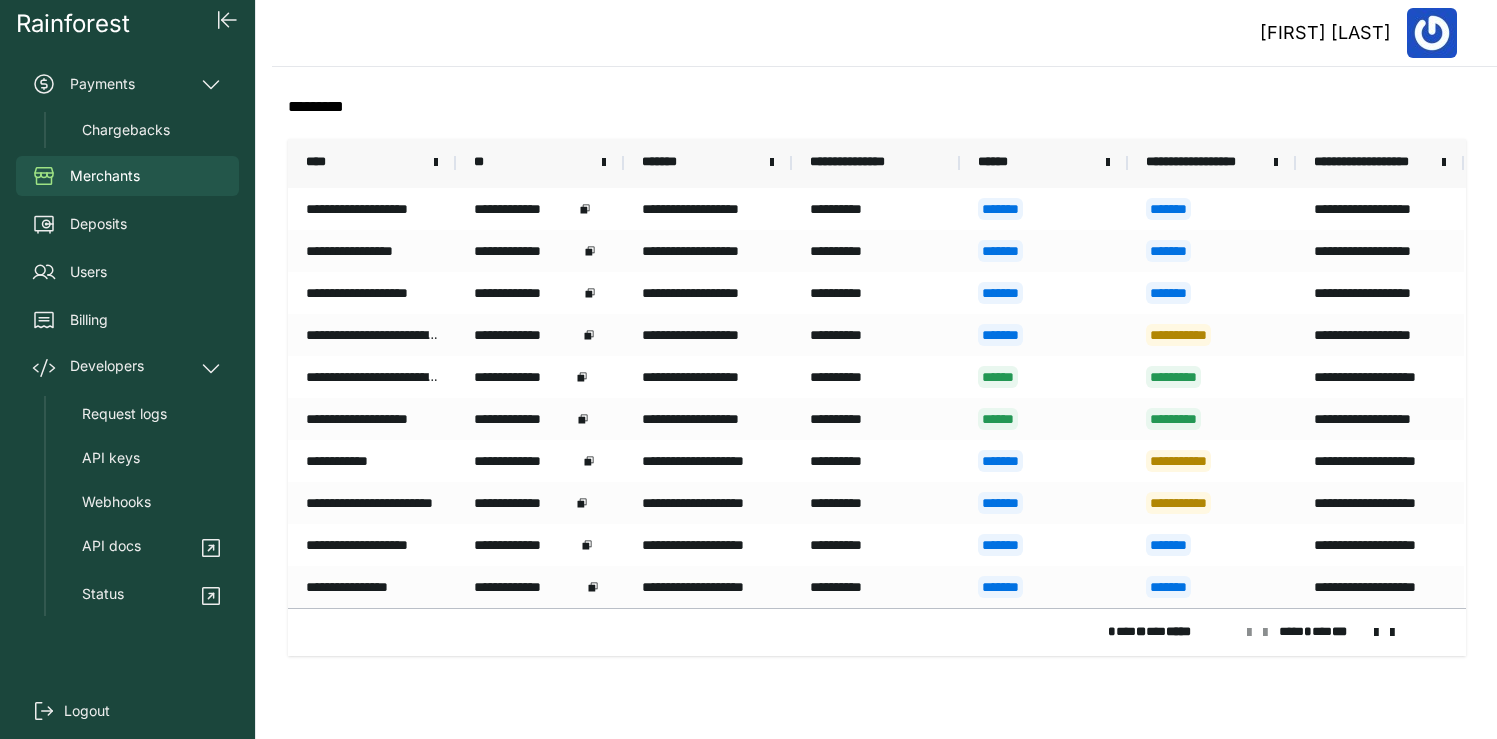 click on "*
**
**
**
*****
****
*
**
***" at bounding box center [877, 632] 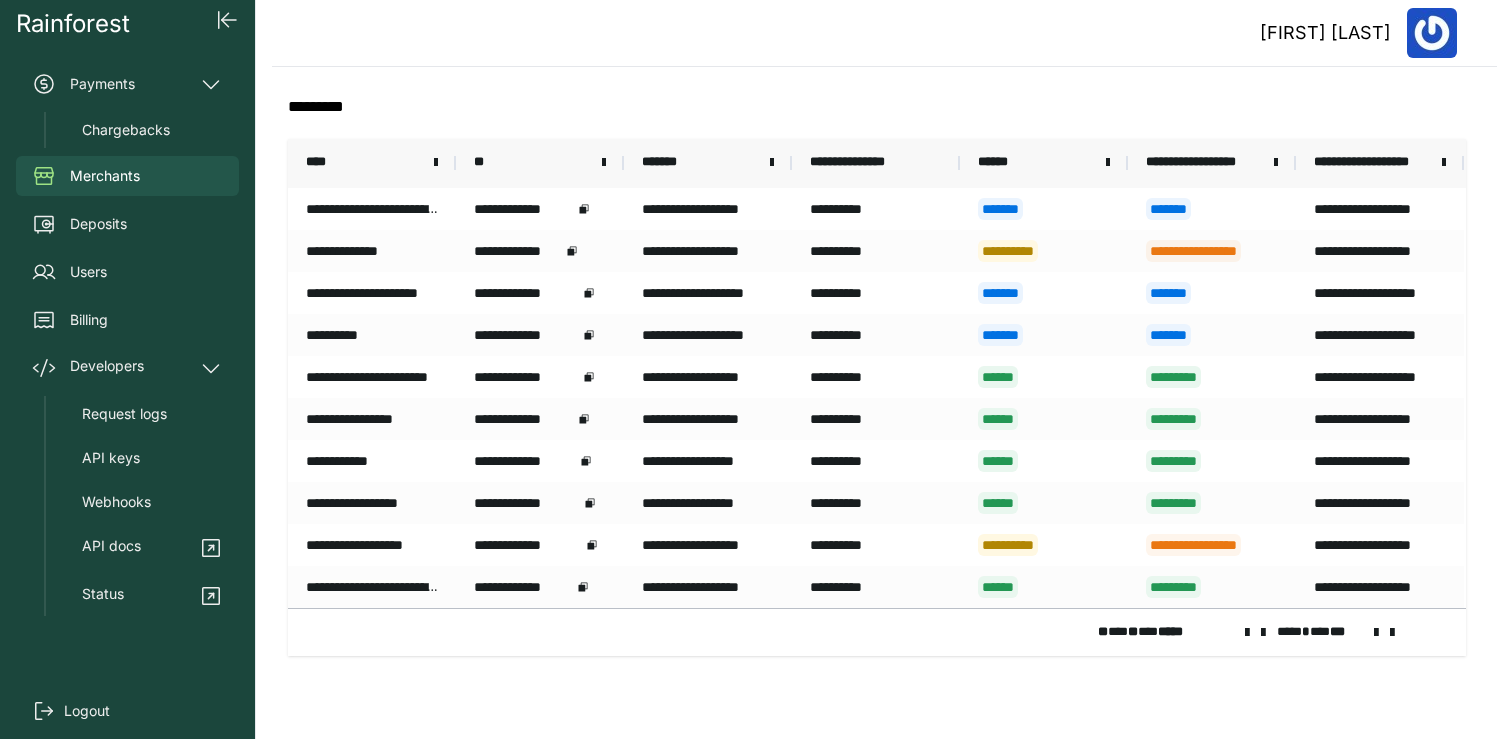 click at bounding box center [1376, 633] 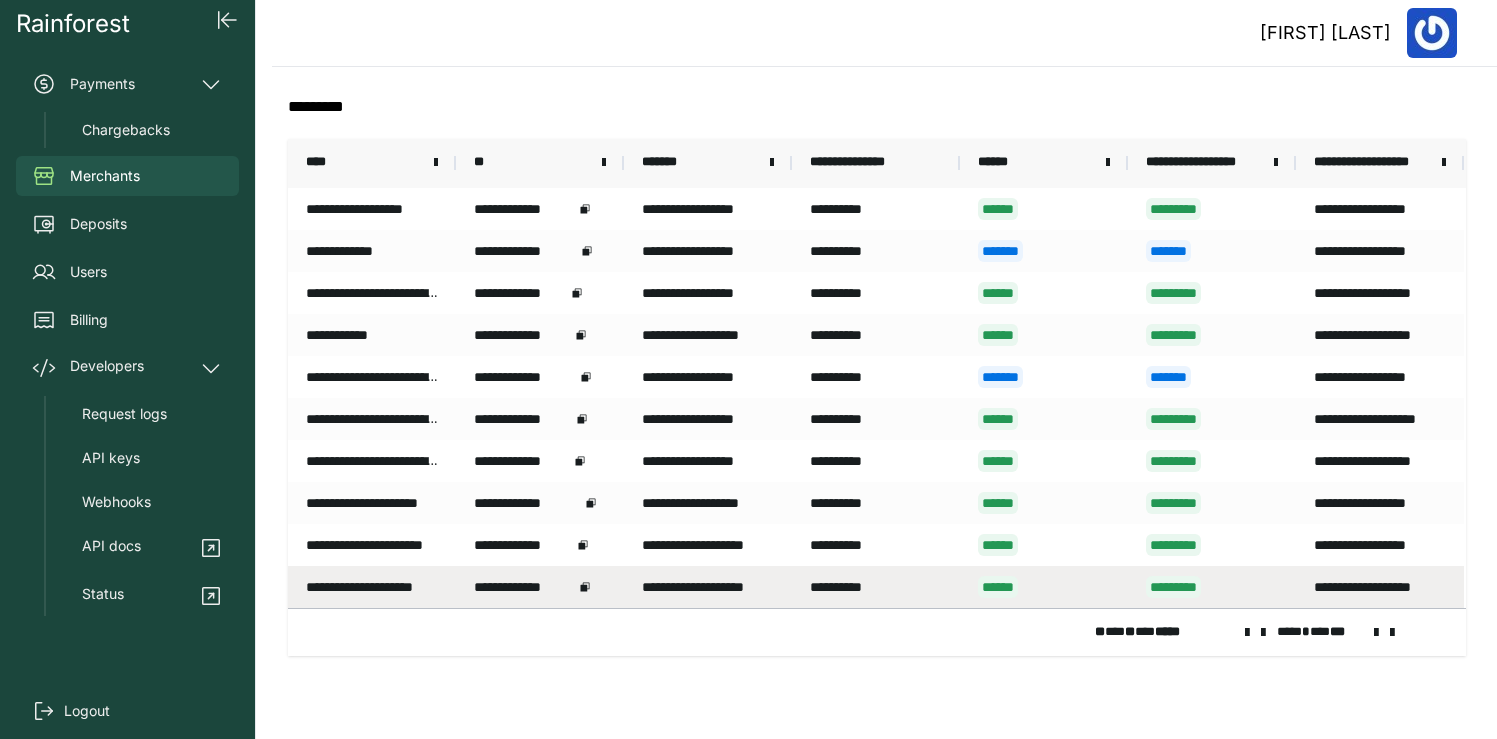click on "**********" at bounding box center (540, 587) 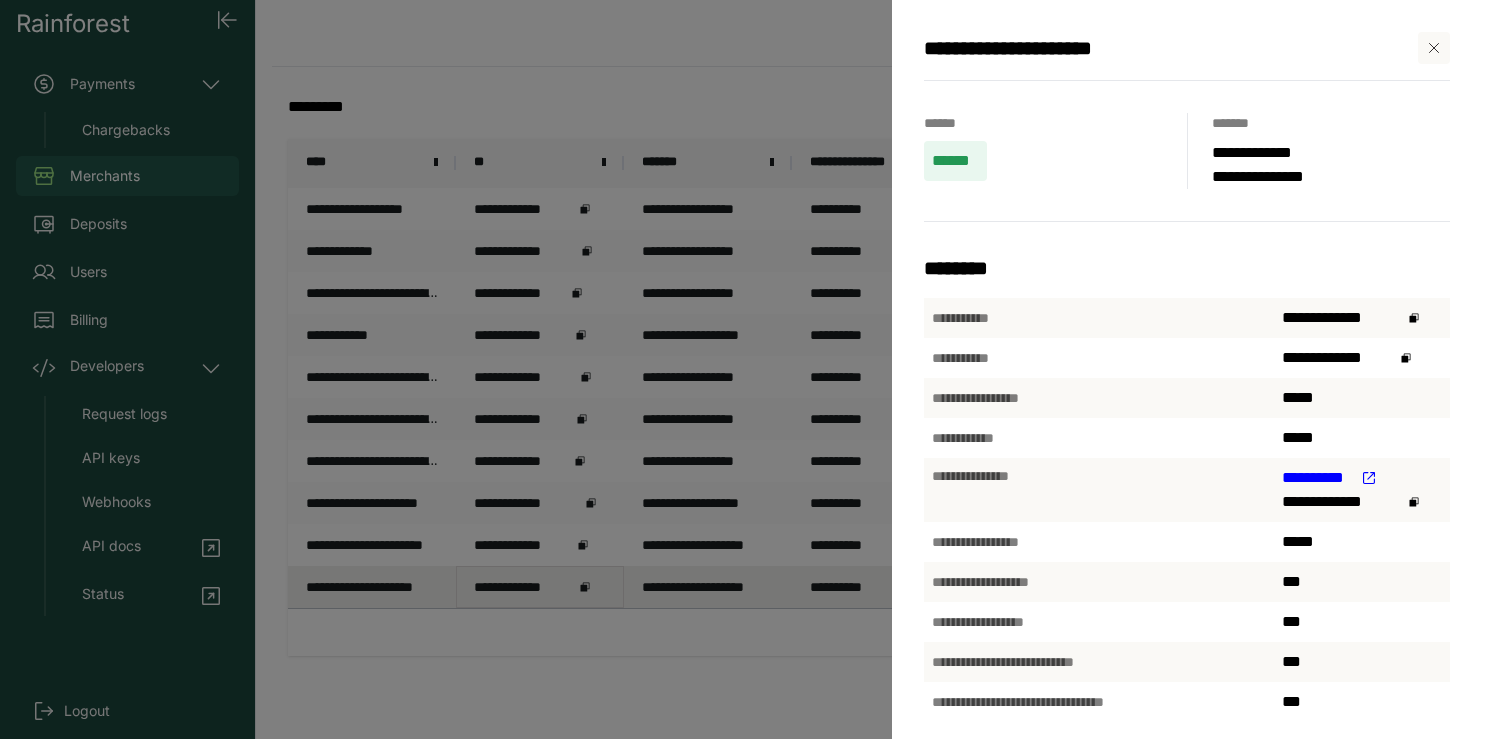 scroll, scrollTop: 551, scrollLeft: 0, axis: vertical 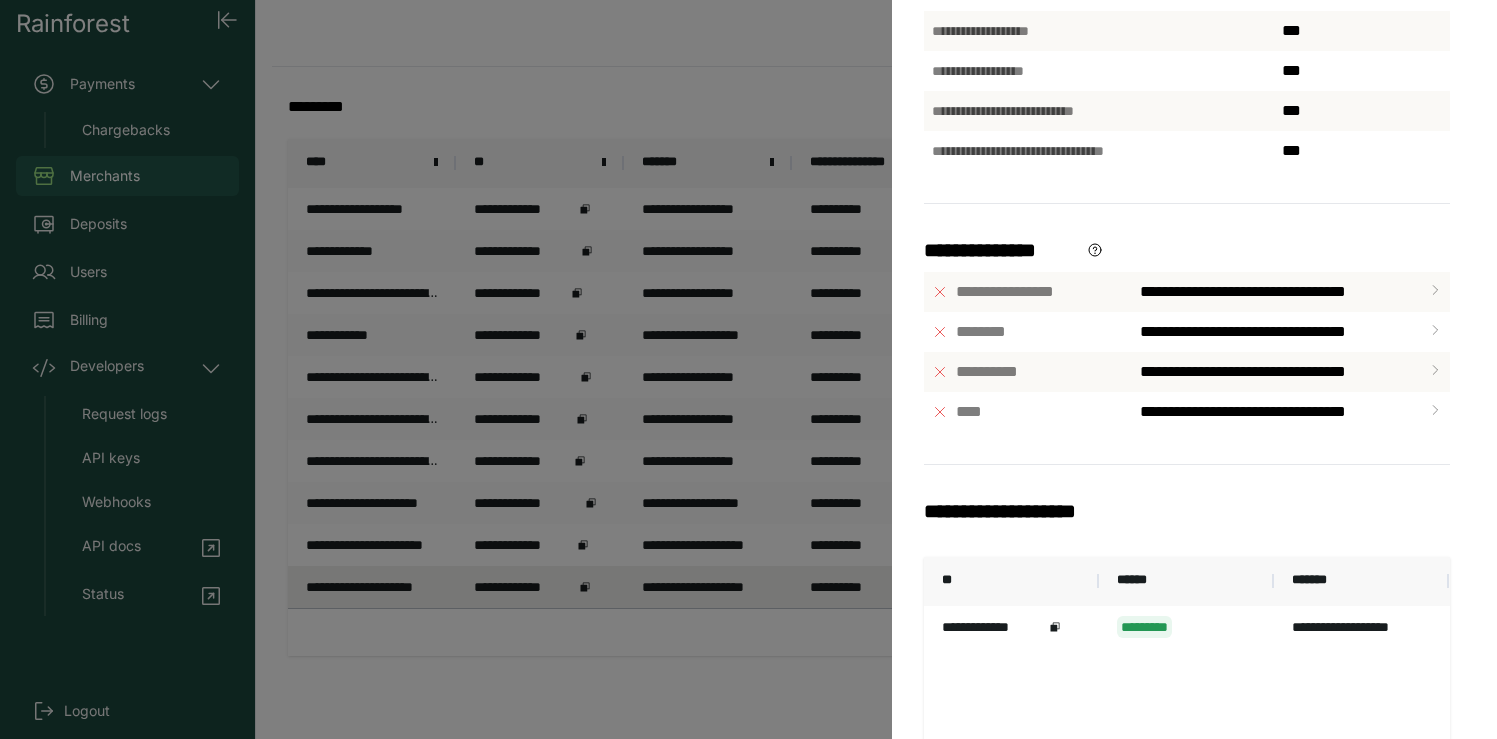 click 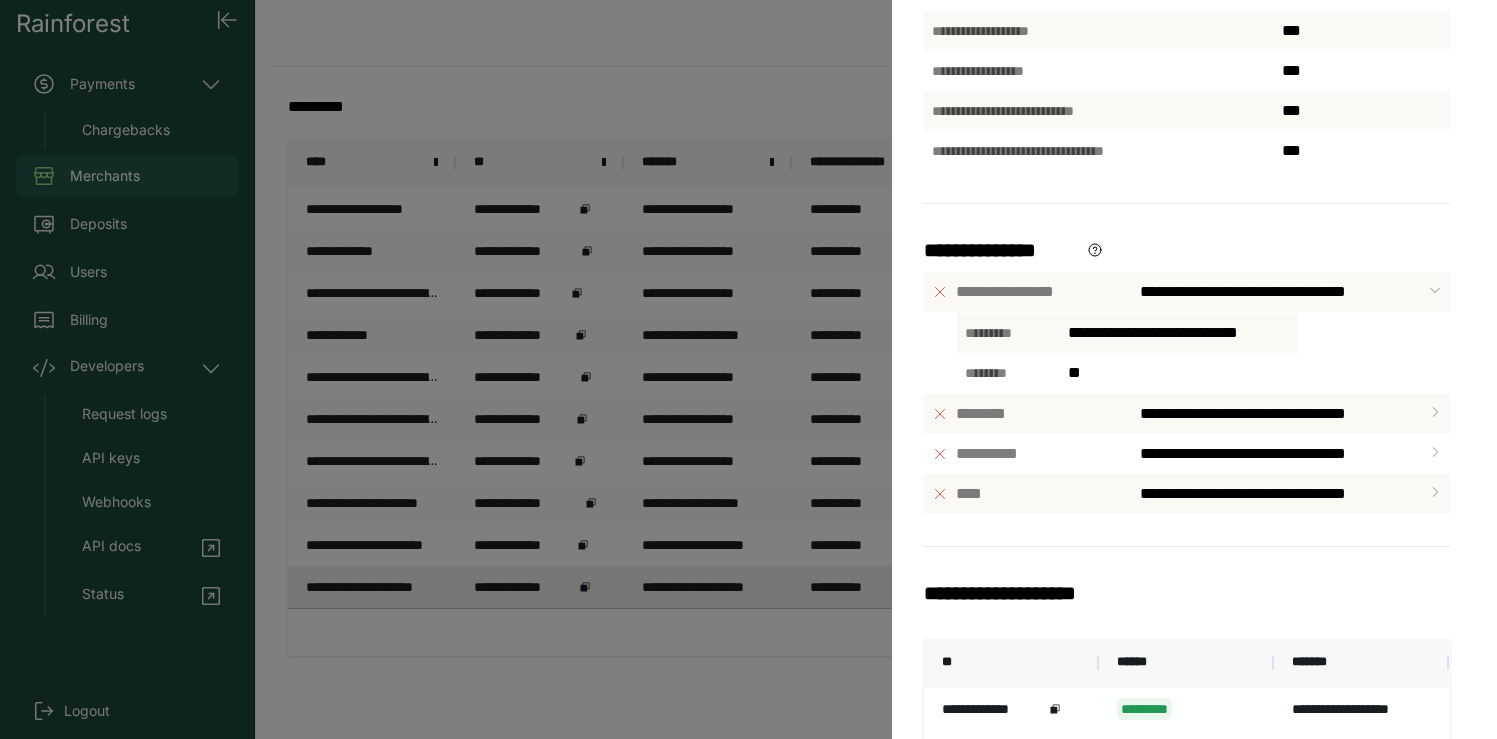 click on "********" 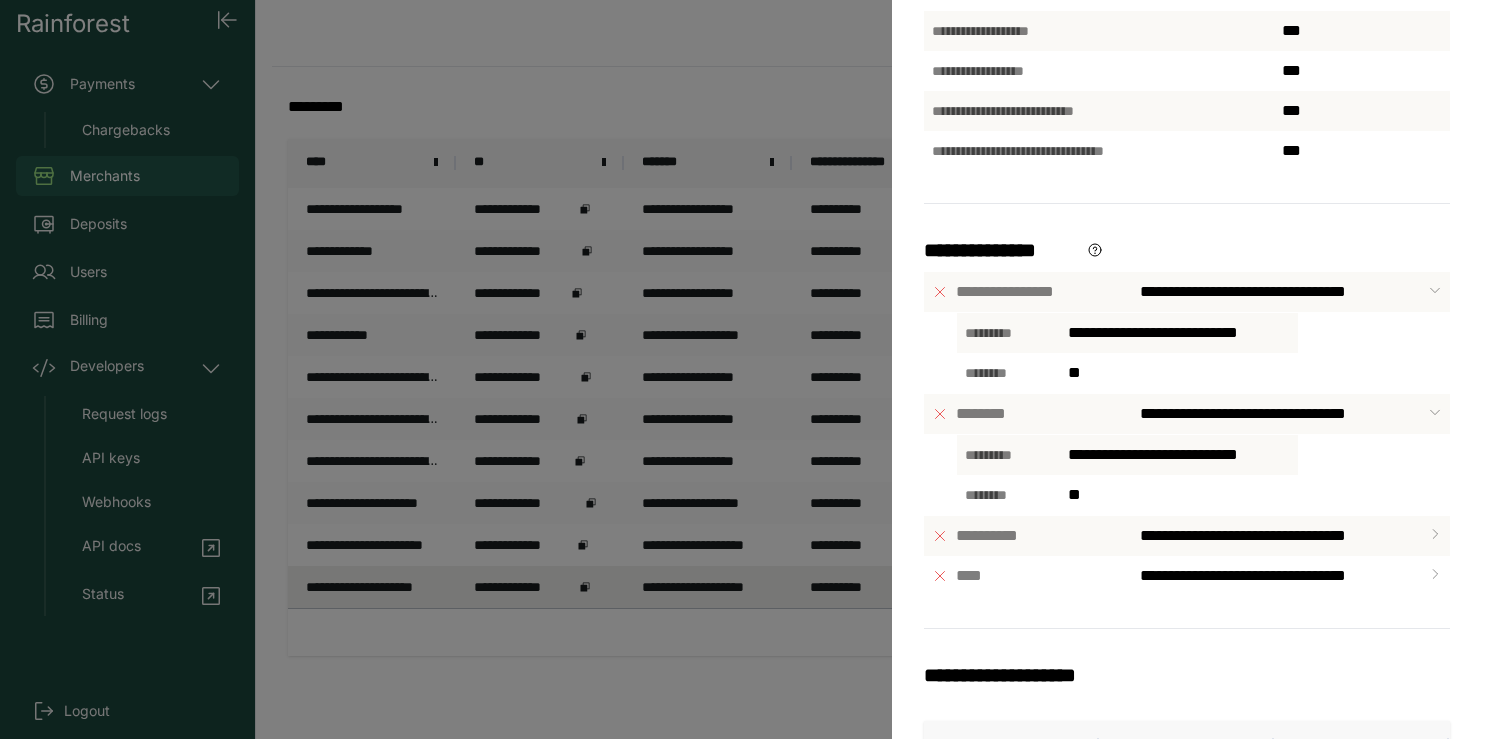 click on "********" at bounding box center [1028, 414] 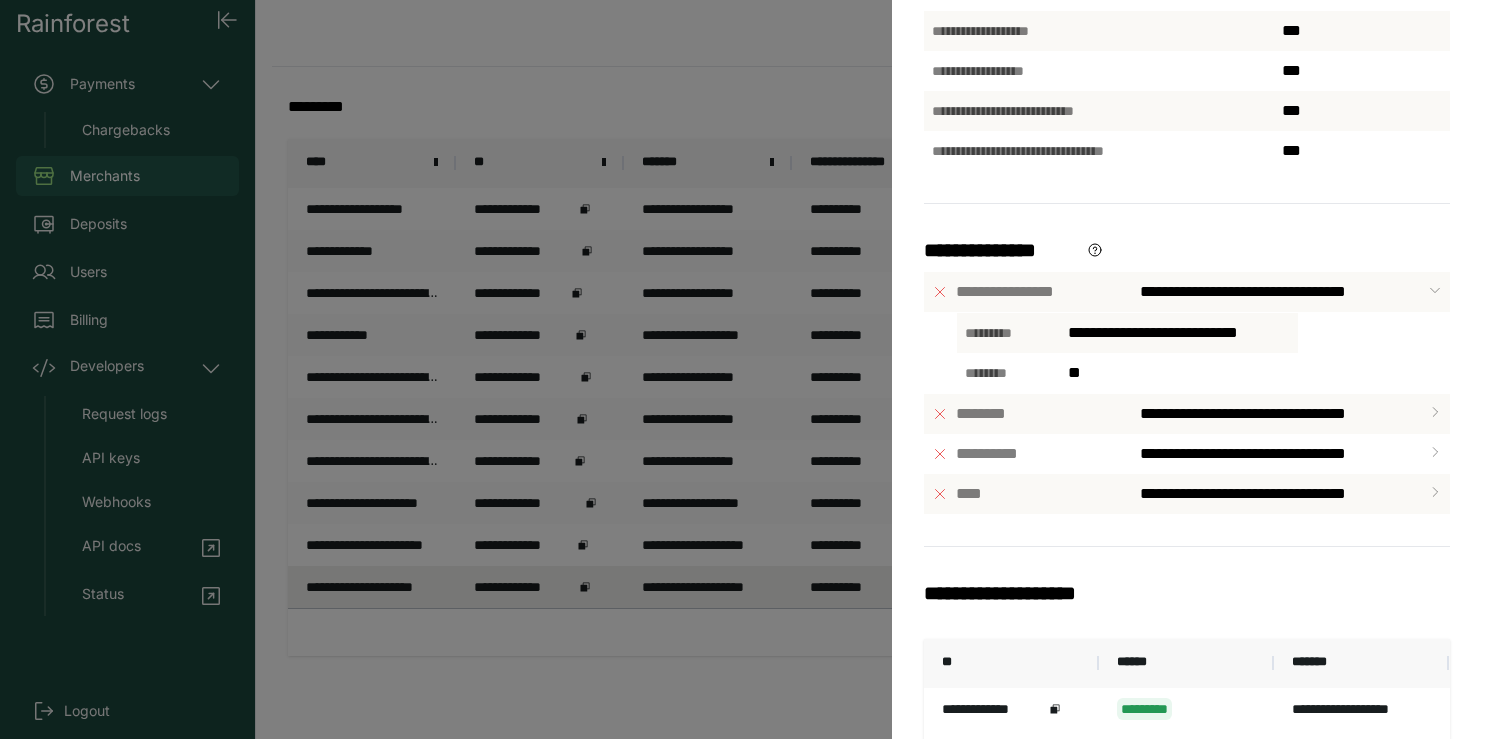 click on "**********" at bounding box center (1178, 333) 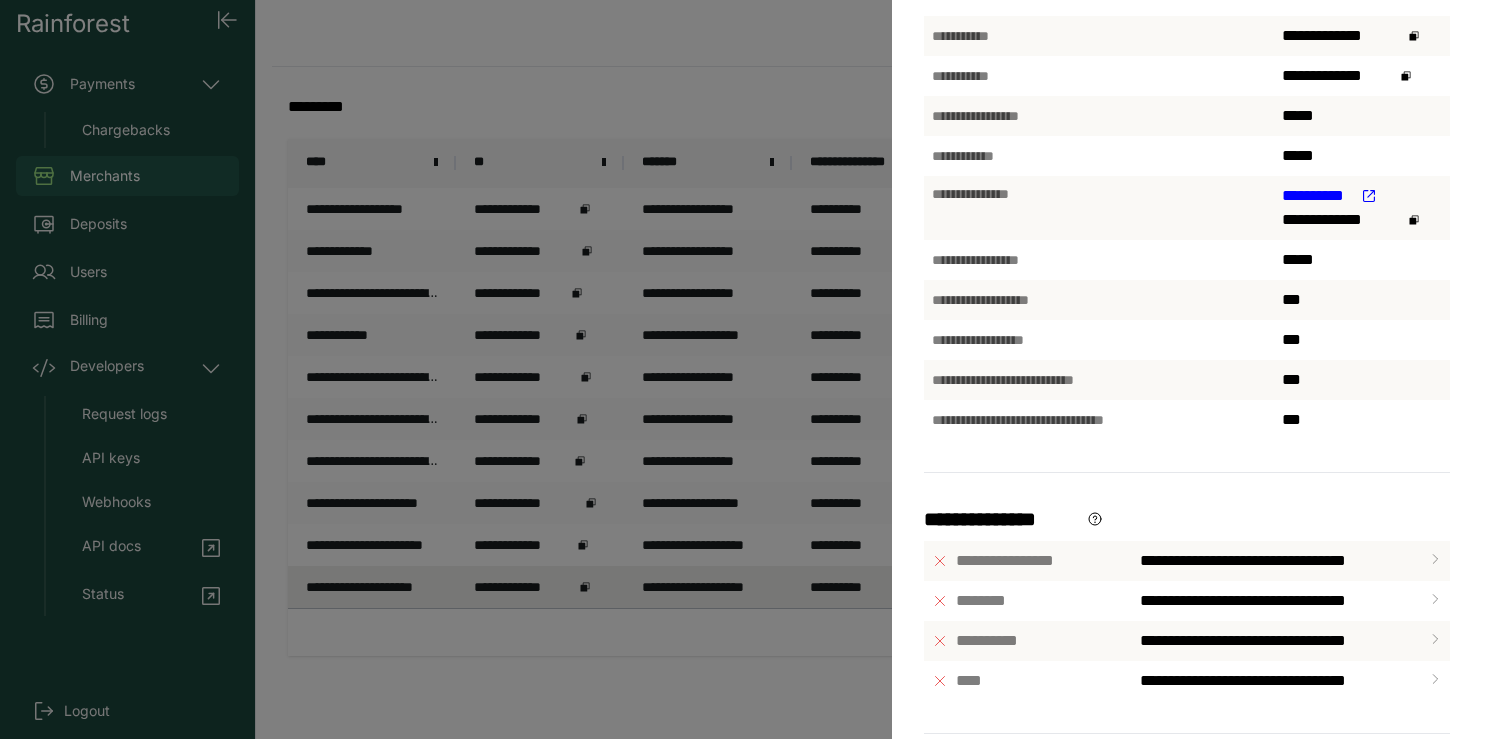 scroll, scrollTop: 284, scrollLeft: 0, axis: vertical 